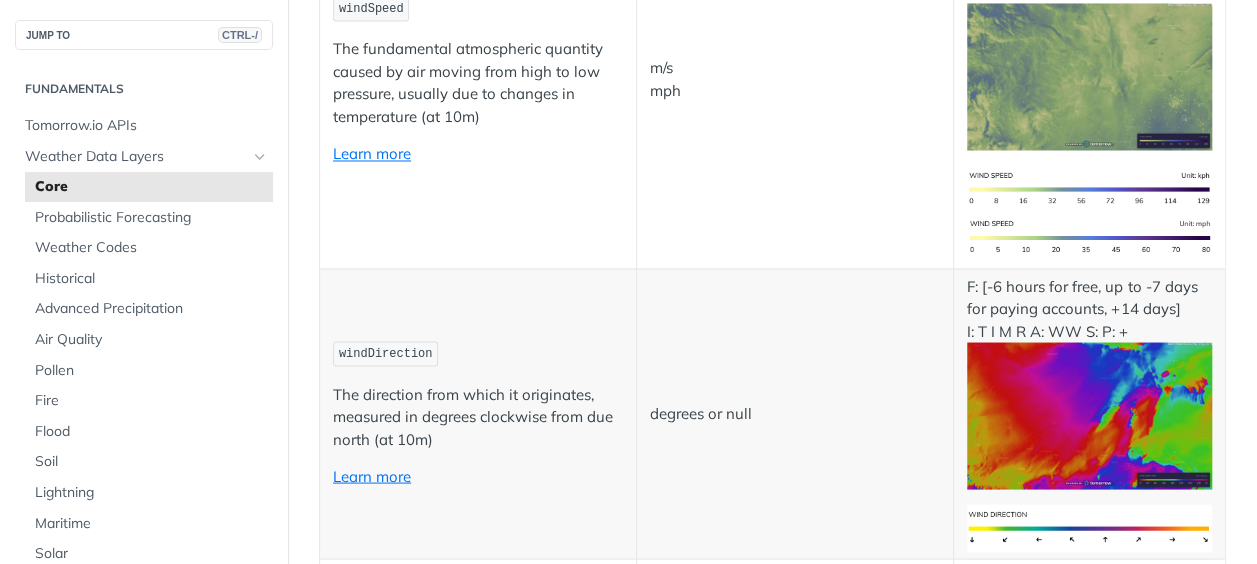 scroll, scrollTop: 1800, scrollLeft: 0, axis: vertical 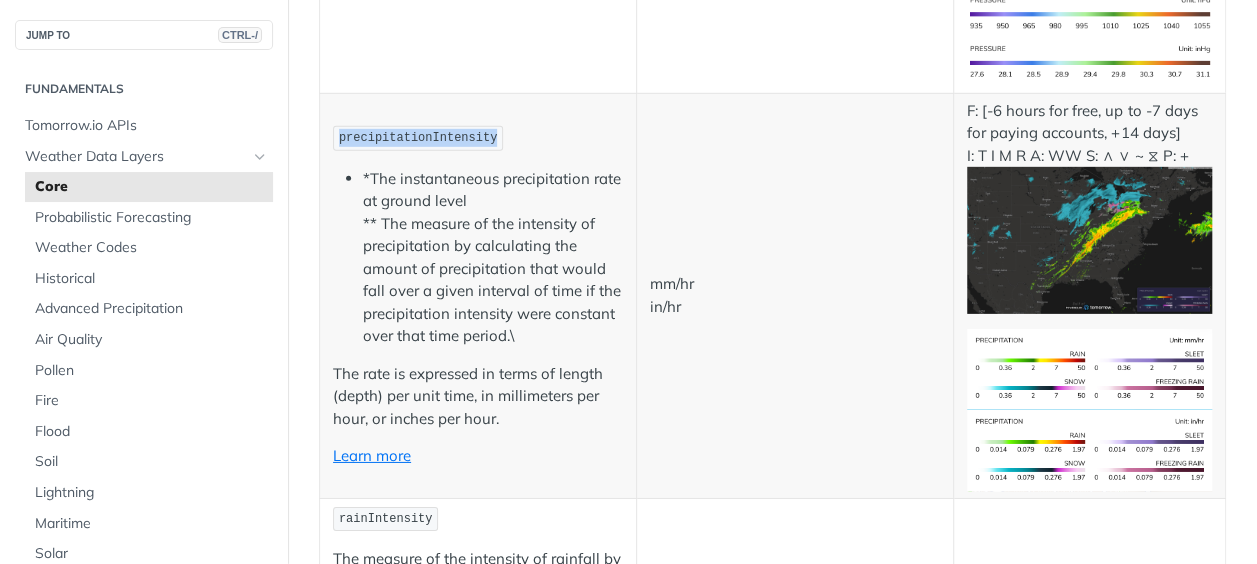 drag, startPoint x: 486, startPoint y: 140, endPoint x: 328, endPoint y: 124, distance: 158.80806 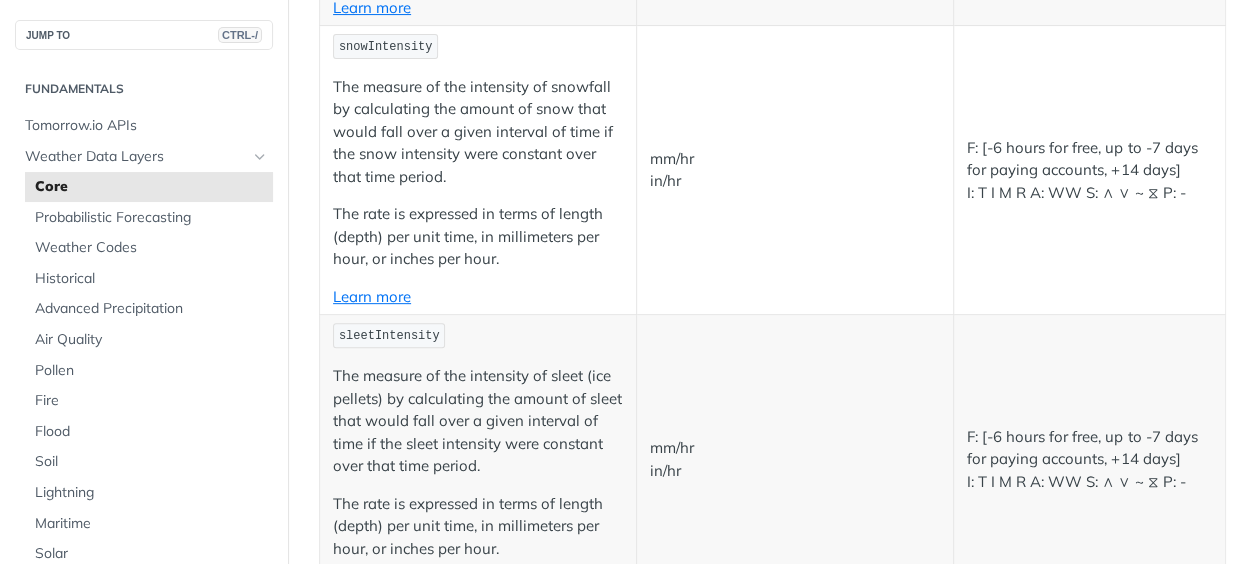scroll, scrollTop: 4300, scrollLeft: 0, axis: vertical 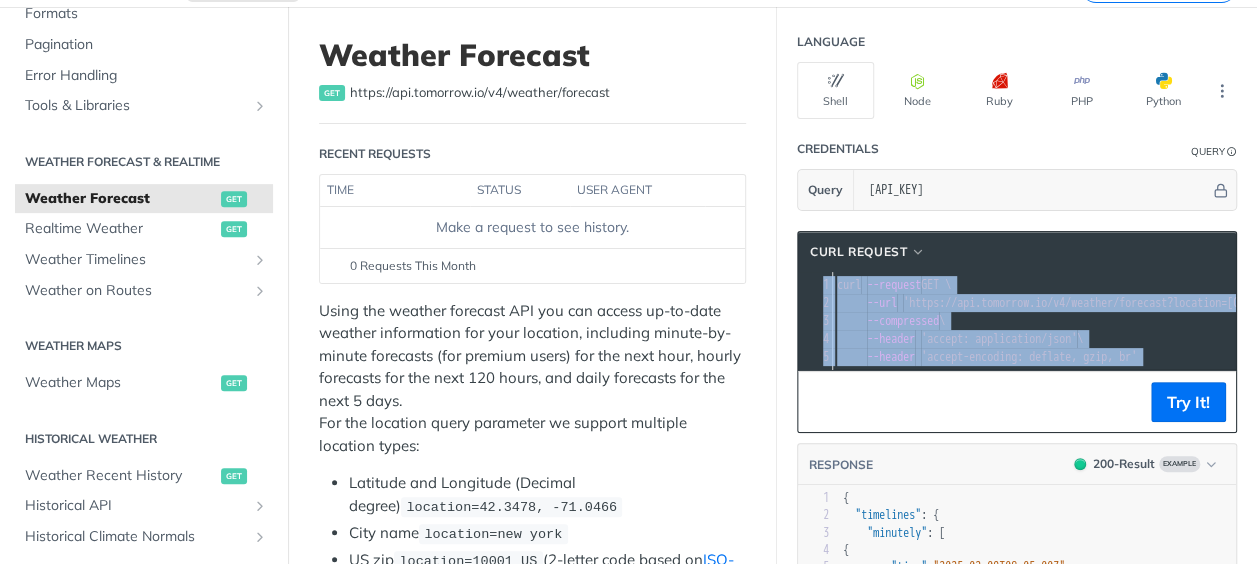 drag, startPoint x: 956, startPoint y: 382, endPoint x: 1099, endPoint y: 376, distance: 143.12582 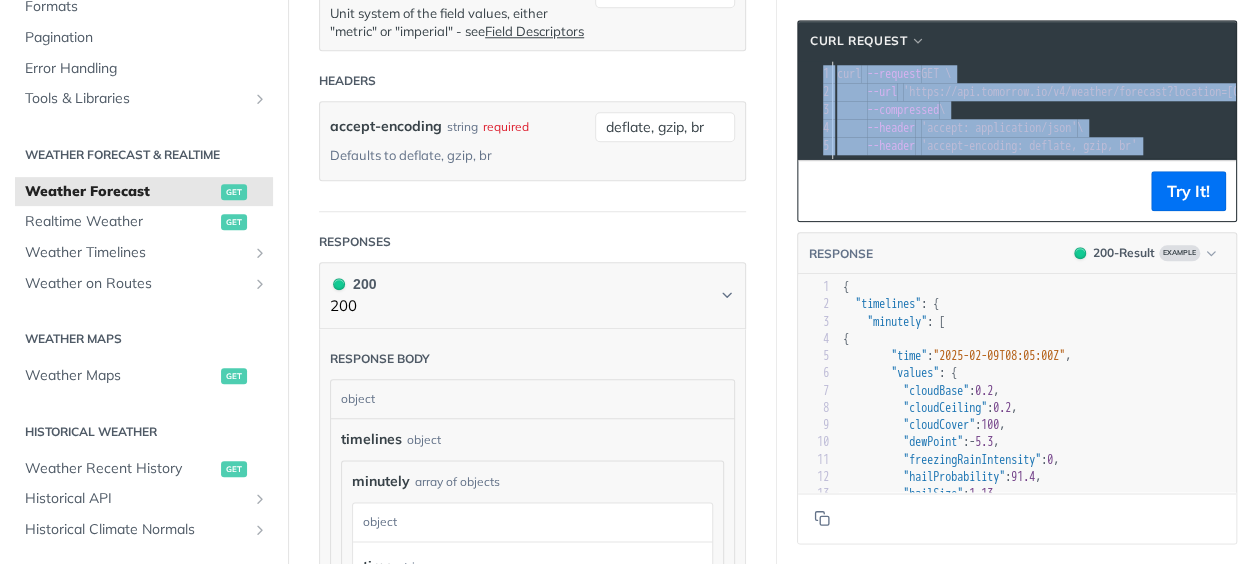 scroll, scrollTop: 1000, scrollLeft: 0, axis: vertical 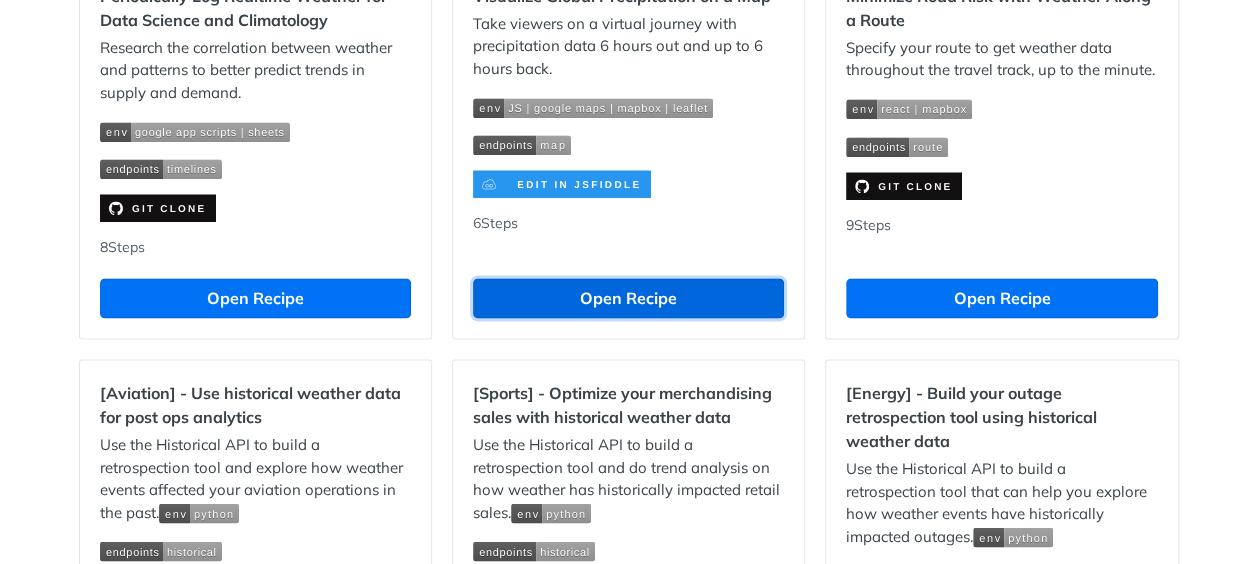 click on "Open Recipe" at bounding box center [628, 298] 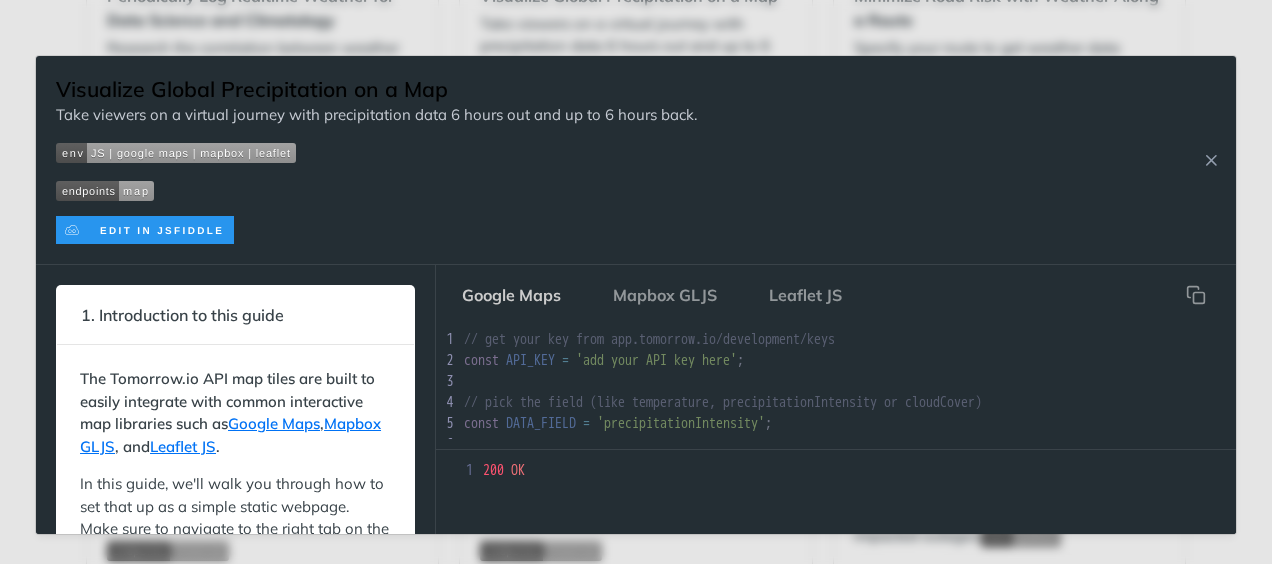 click on "Google Maps" at bounding box center [511, 295] 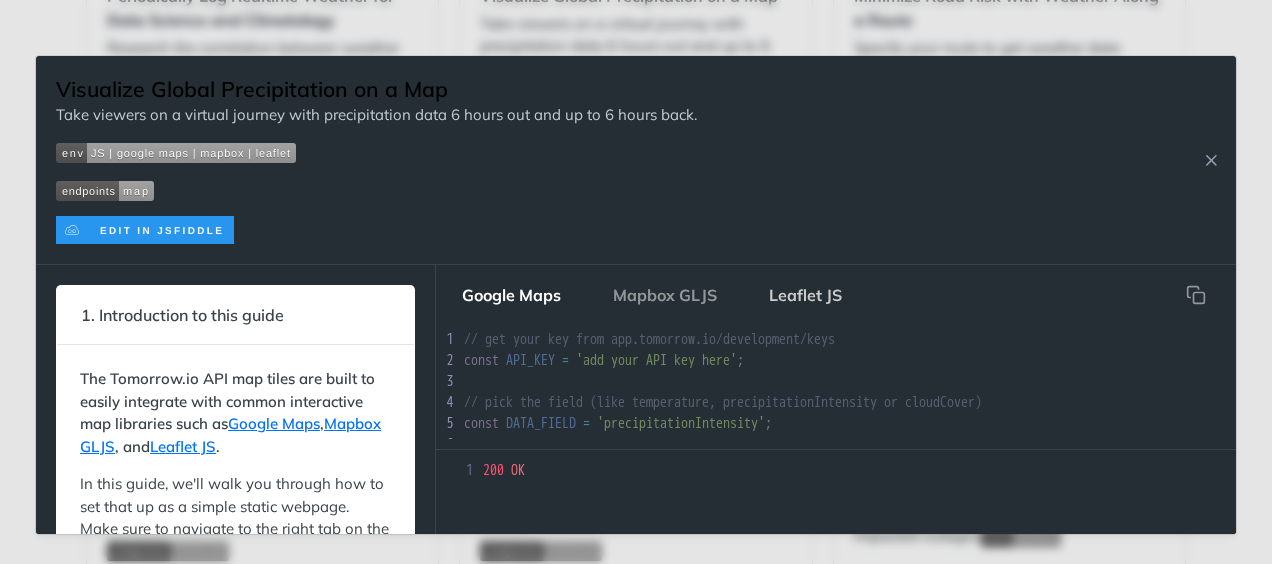 click on "Leaflet JS" at bounding box center (805, 295) 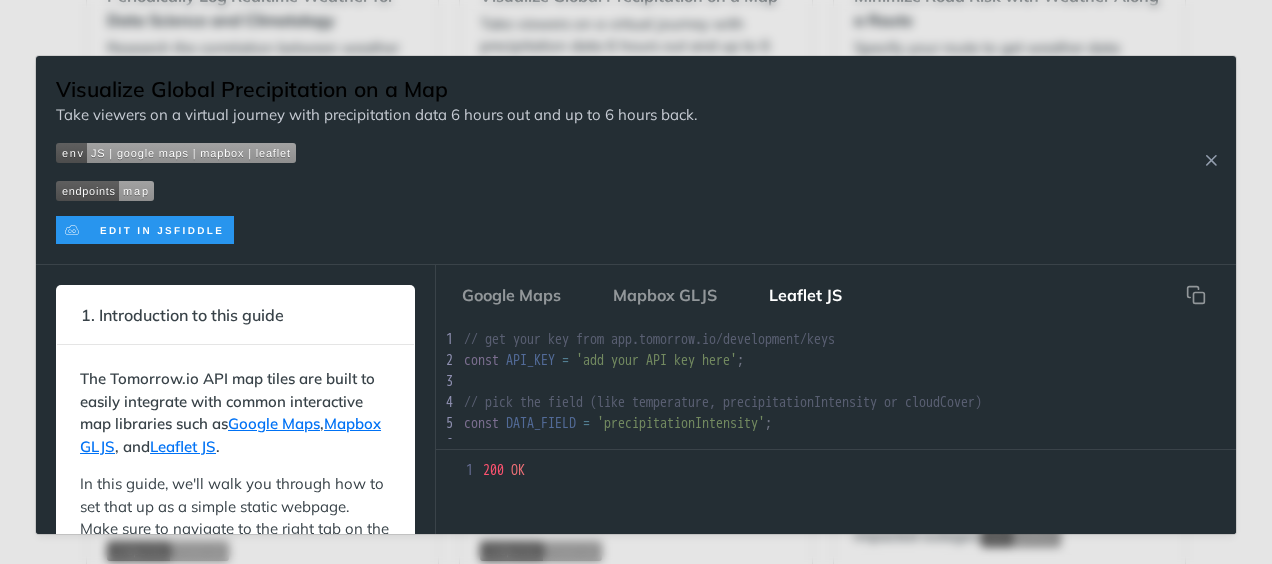 scroll, scrollTop: 54, scrollLeft: 0, axis: vertical 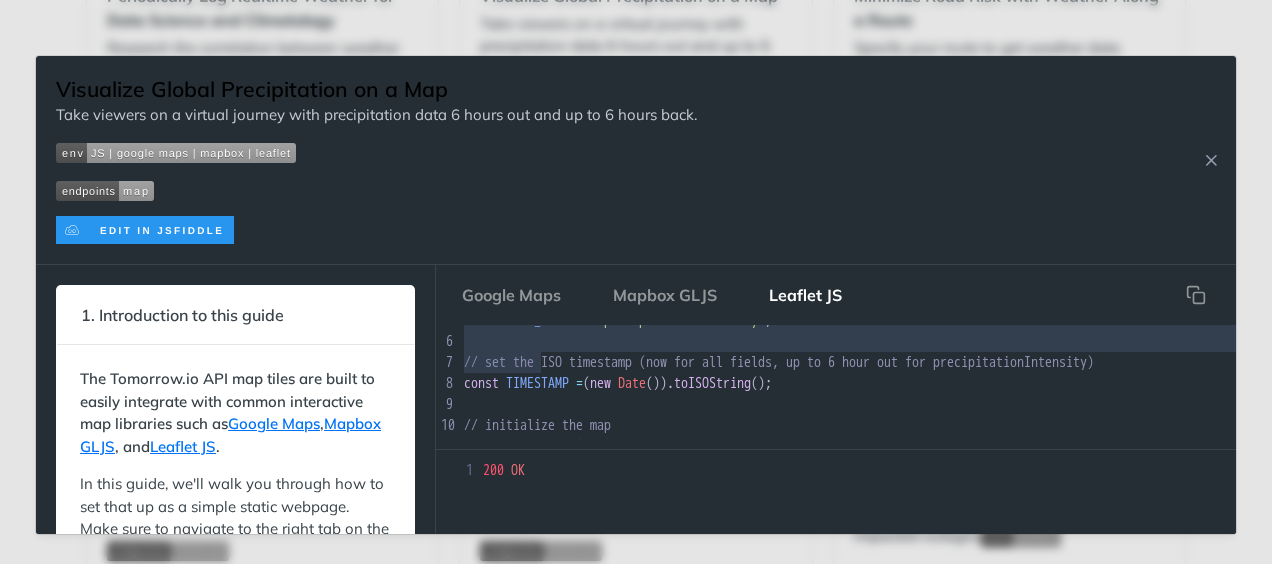 type on "field (like temperature, precipitationIntensity or cloudCover)
const DATA_FIELD = 'precipitationIntensity';" 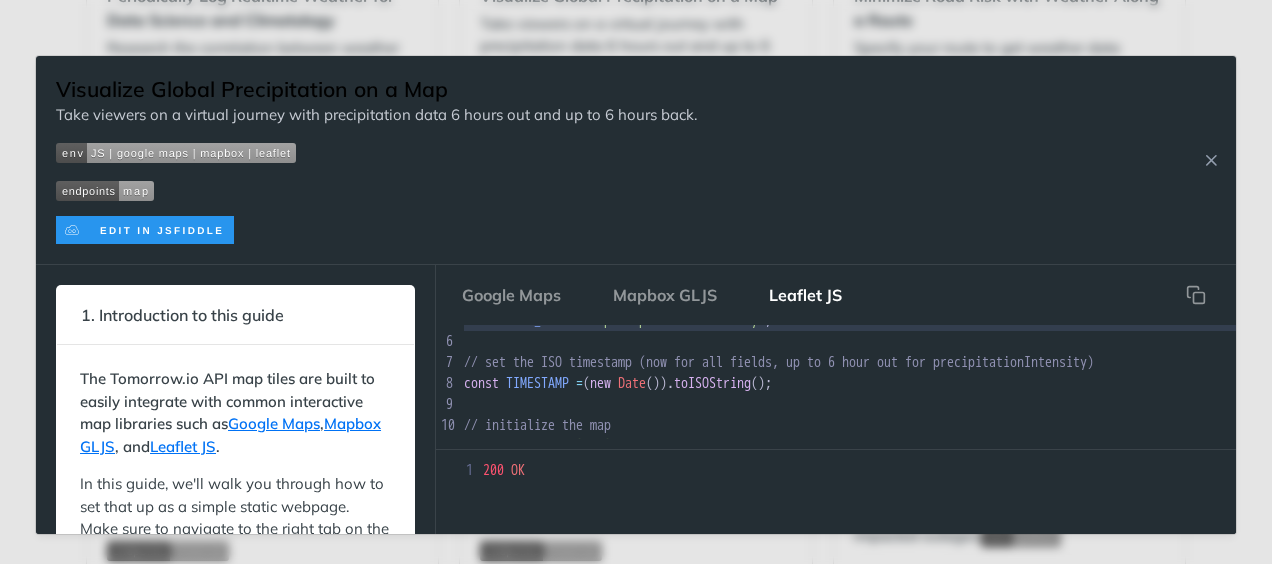 drag, startPoint x: 558, startPoint y: 394, endPoint x: 476, endPoint y: 332, distance: 102.80078 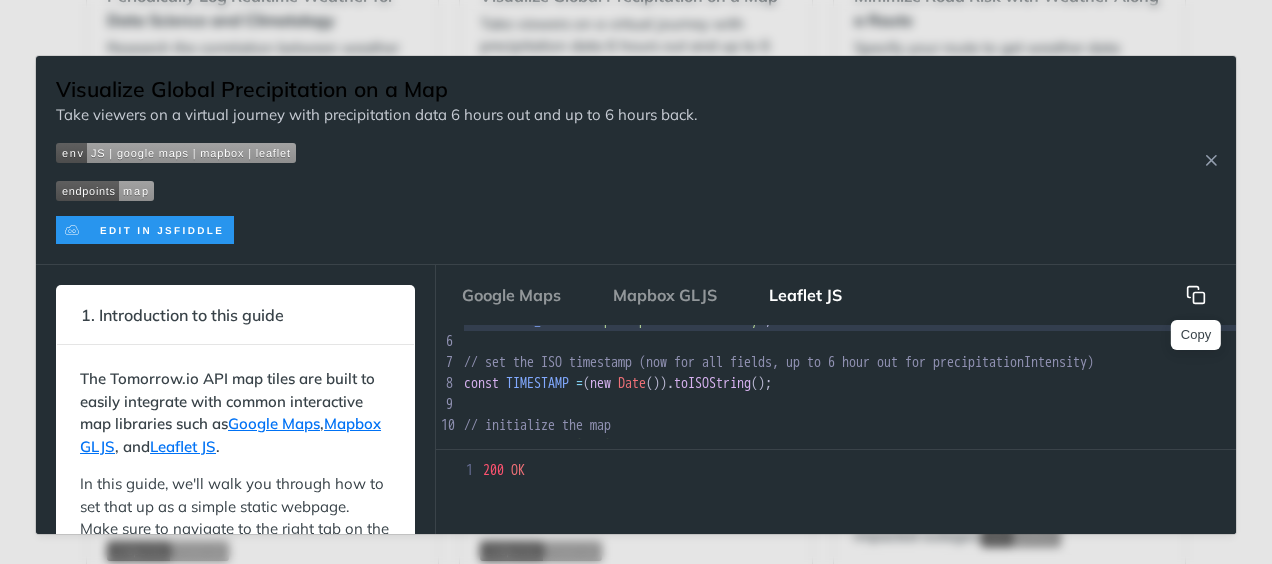 click 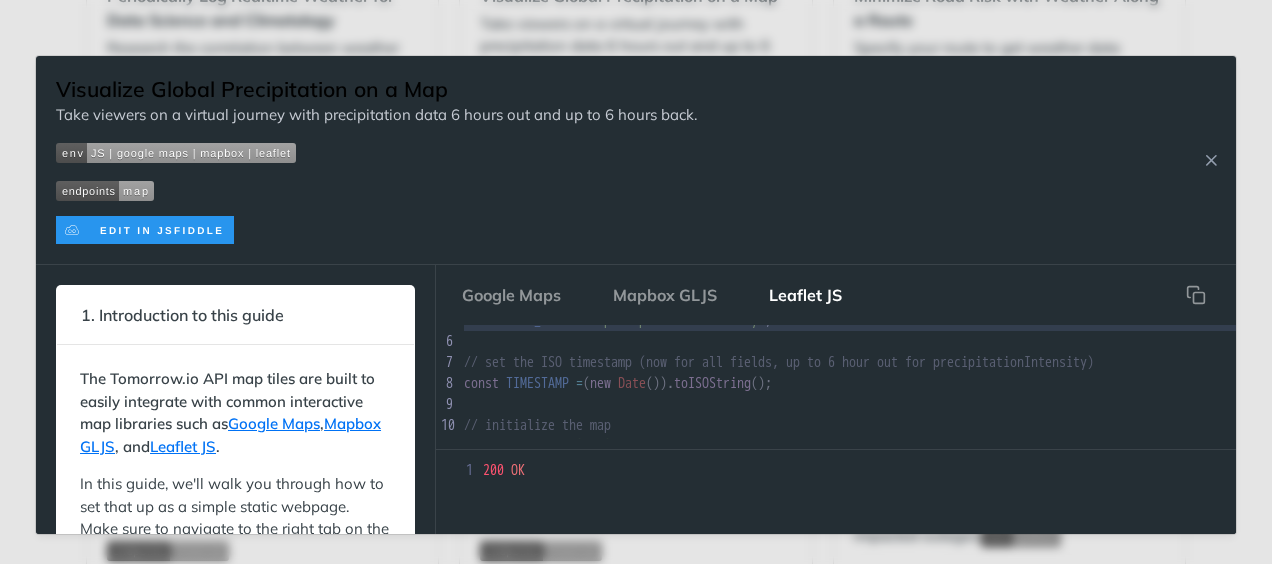 click at bounding box center (145, 230) 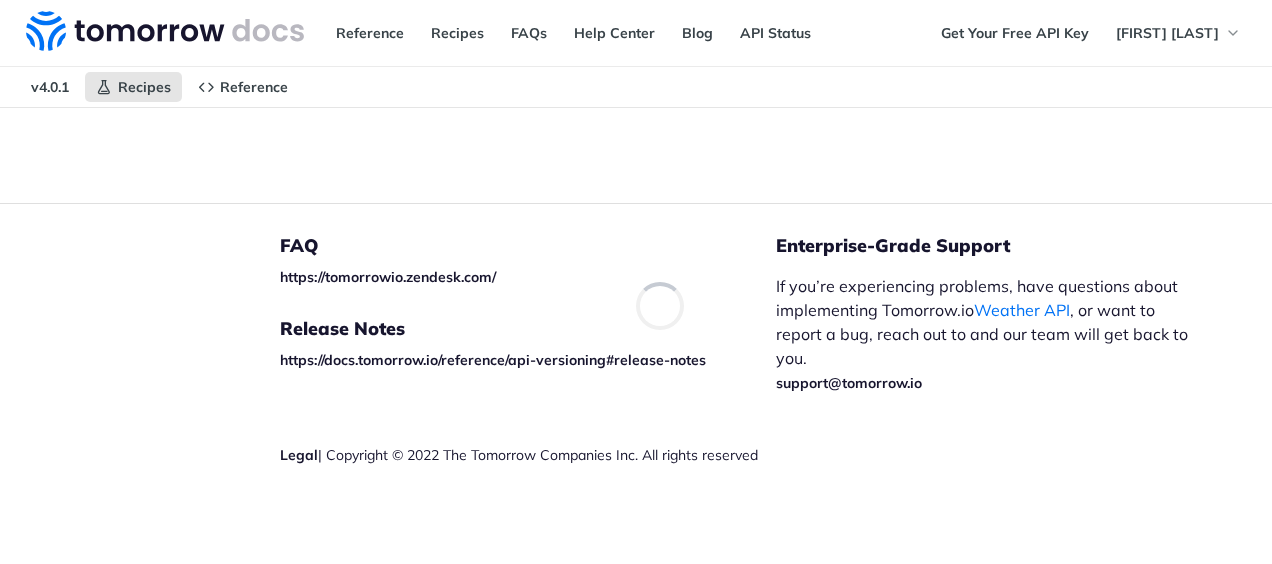 scroll, scrollTop: 0, scrollLeft: 0, axis: both 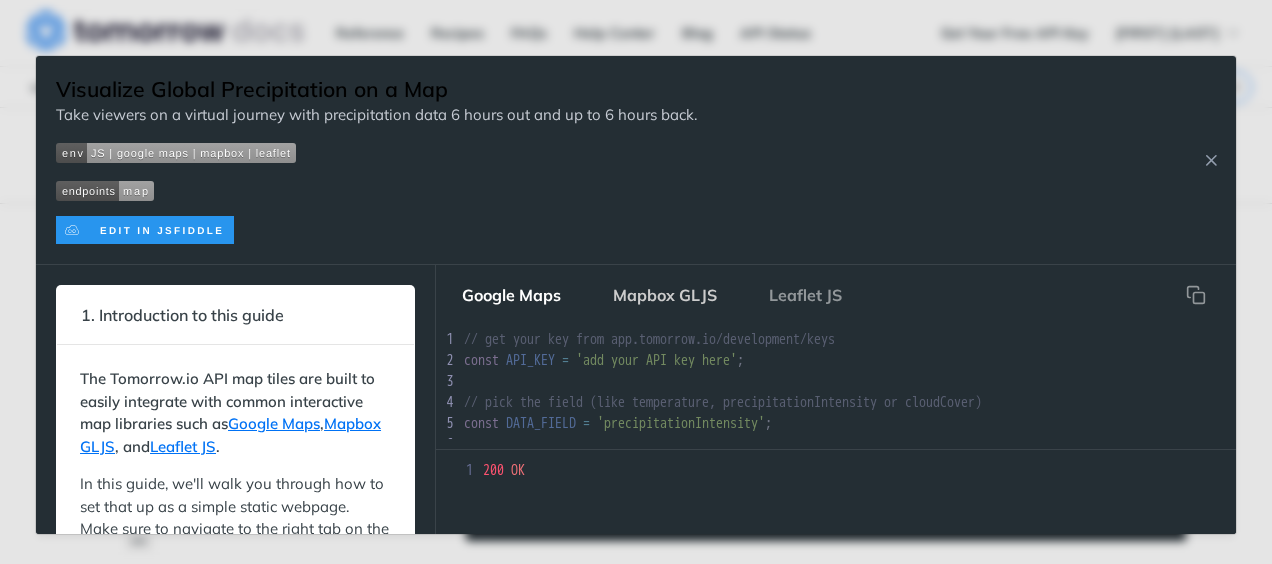 click on "Mapbox GLJS" at bounding box center [665, 295] 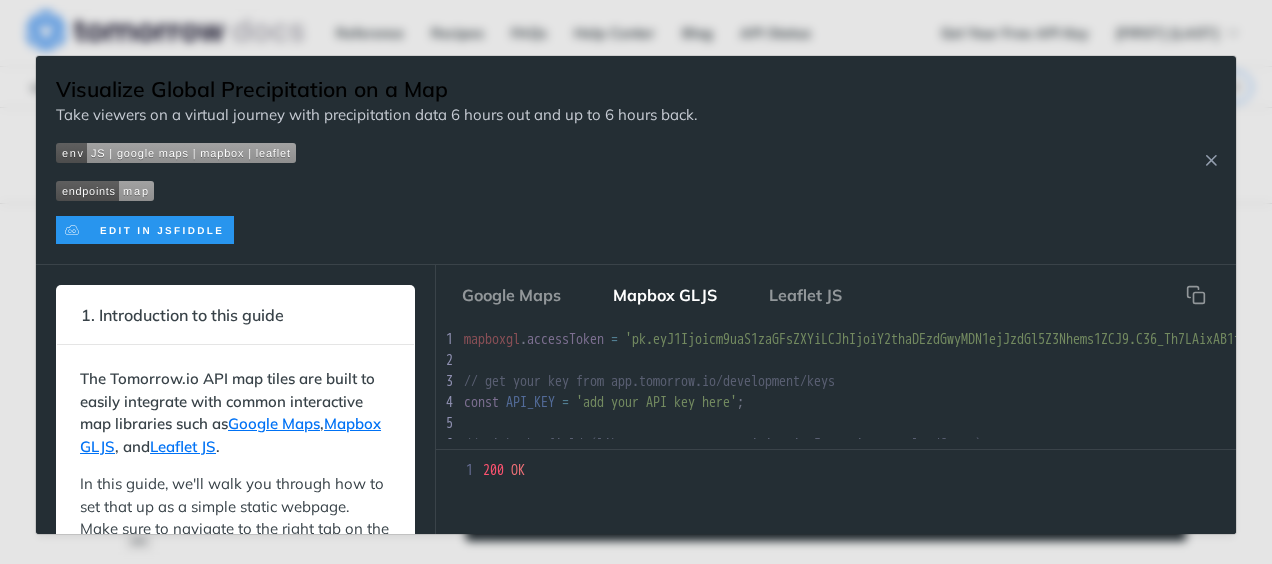 scroll, scrollTop: 62, scrollLeft: 0, axis: vertical 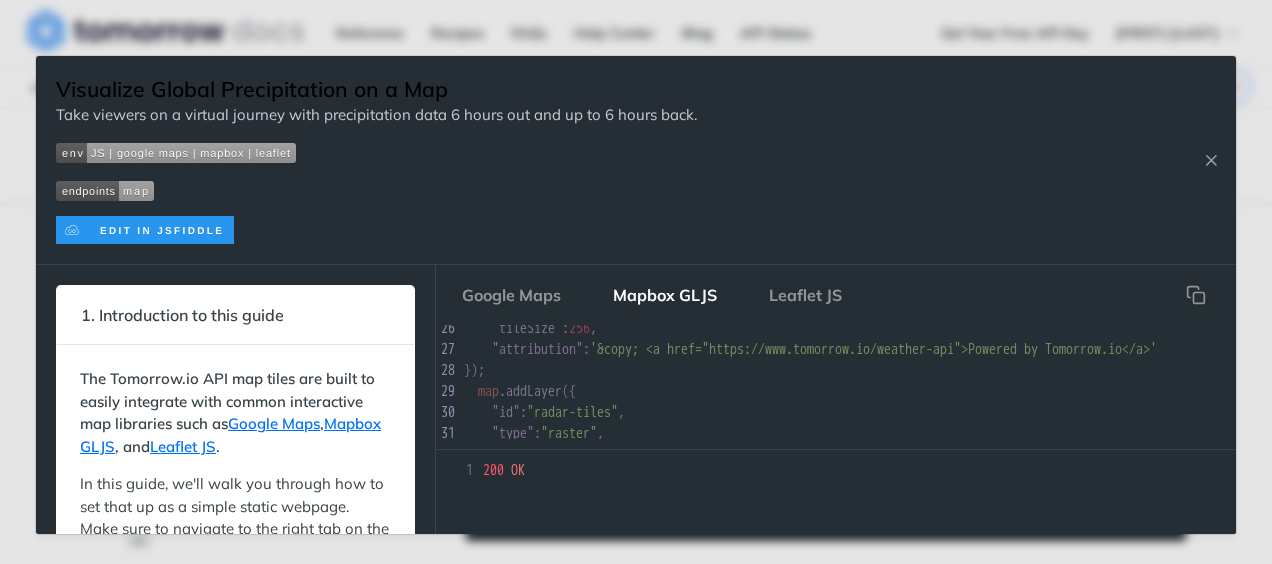 drag, startPoint x: 560, startPoint y: 80, endPoint x: 568, endPoint y: 57, distance: 24.351591 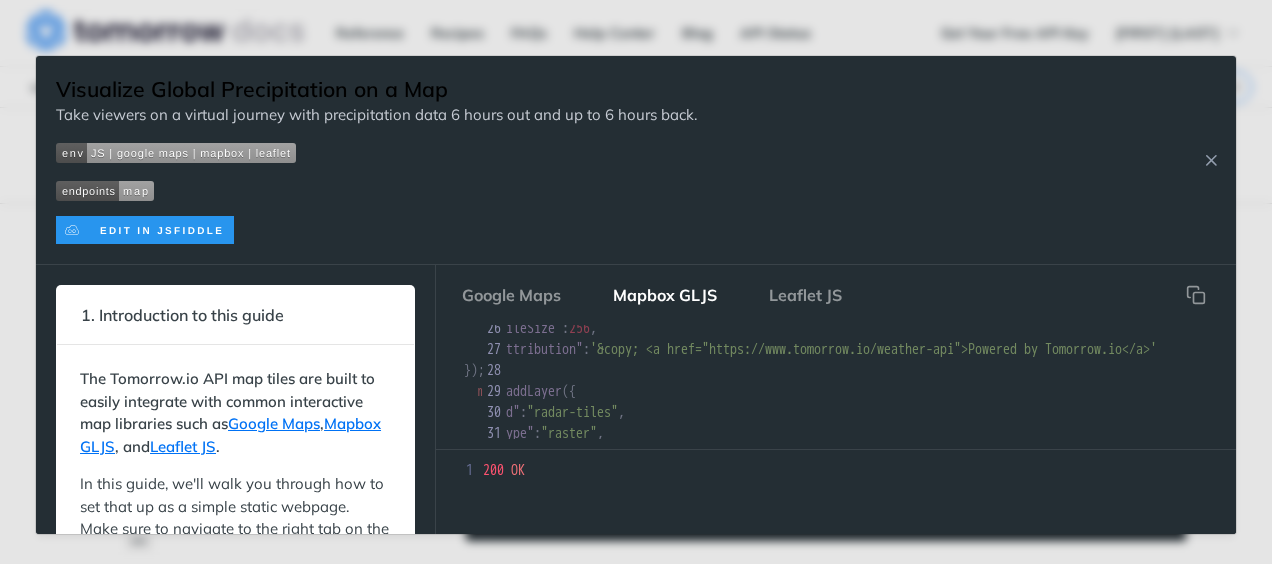 scroll, scrollTop: 0, scrollLeft: 74, axis: horizontal 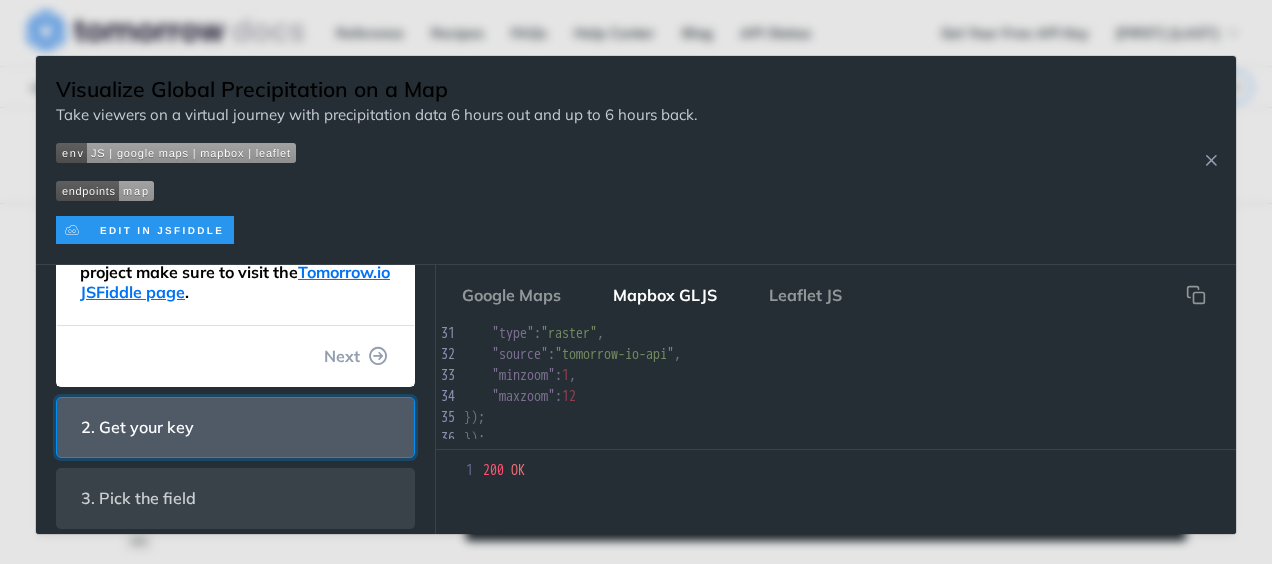click on "2. Get your key" at bounding box center (235, 427) 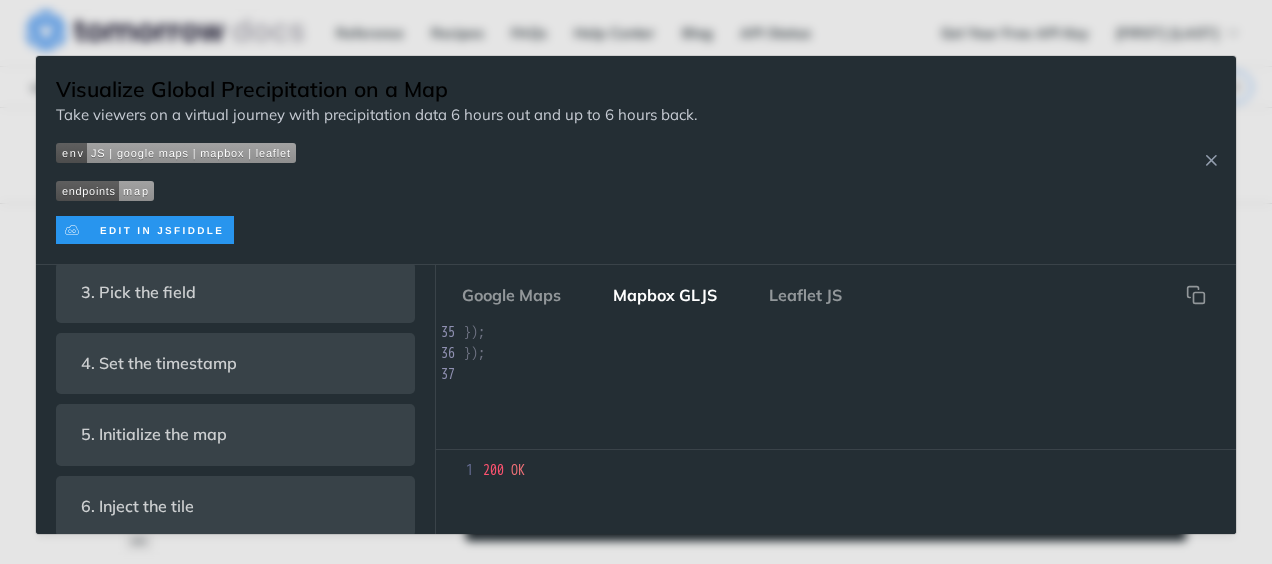 click at bounding box center [376, 190] 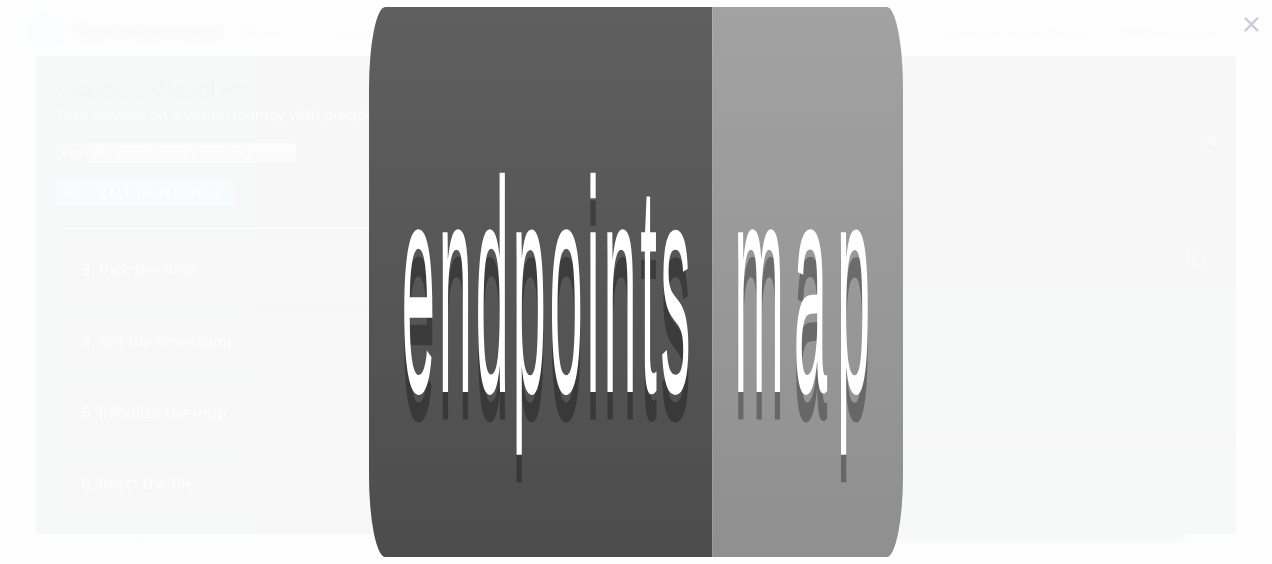 click at bounding box center [636, 282] 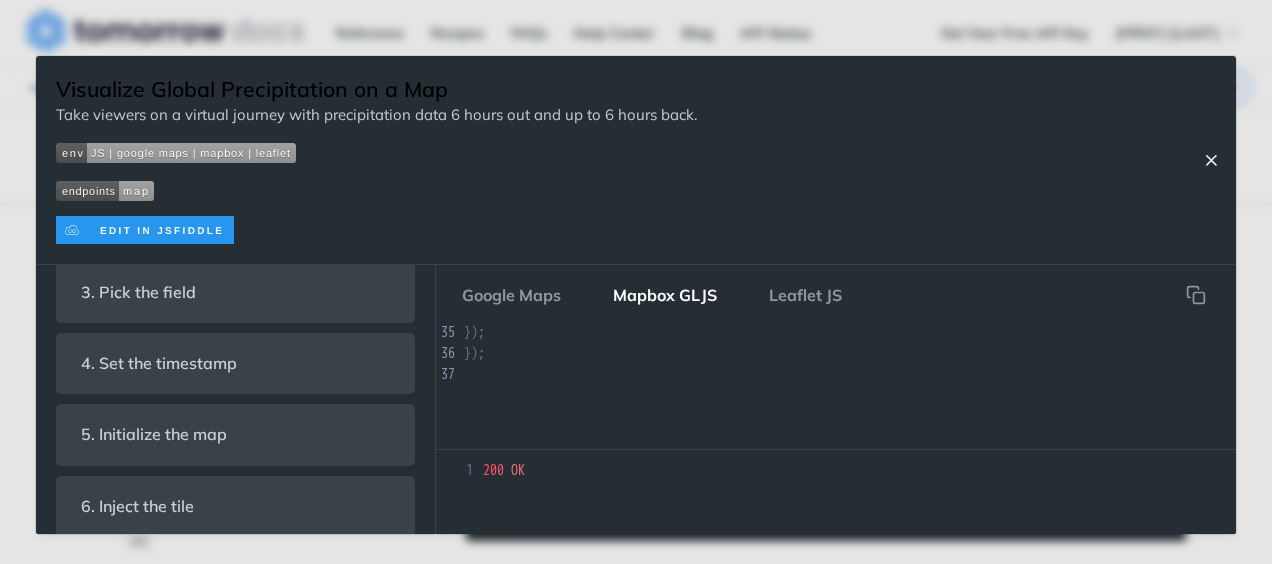 click at bounding box center [1211, 160] 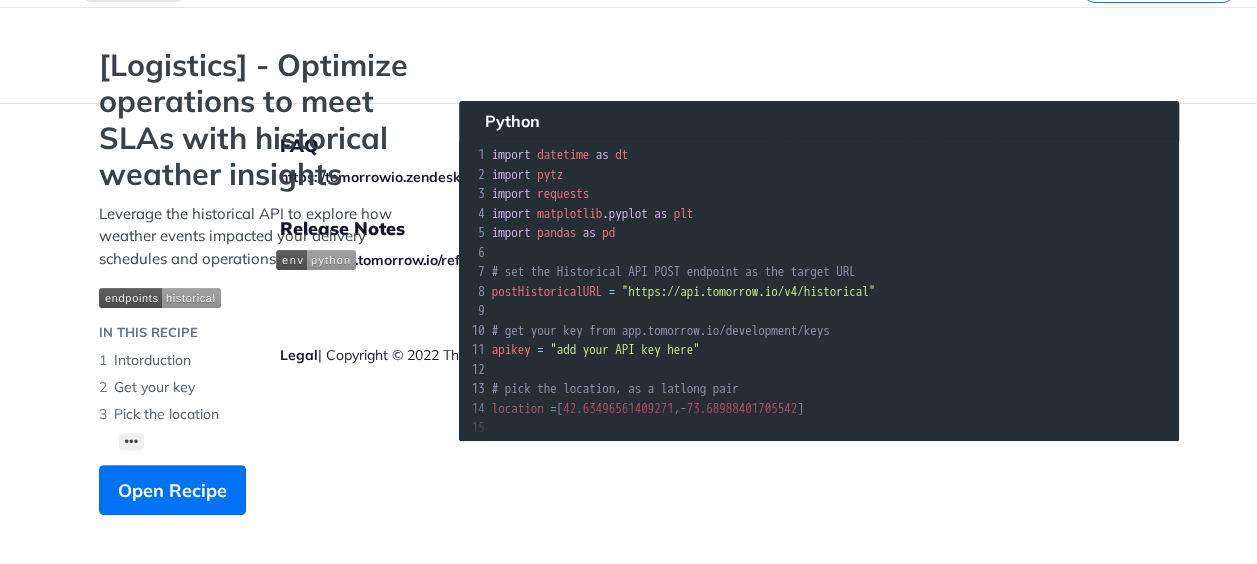 click on "Leverage the historical API to explore how weather events impacted your delivery schedules and operations" at bounding box center (259, 237) 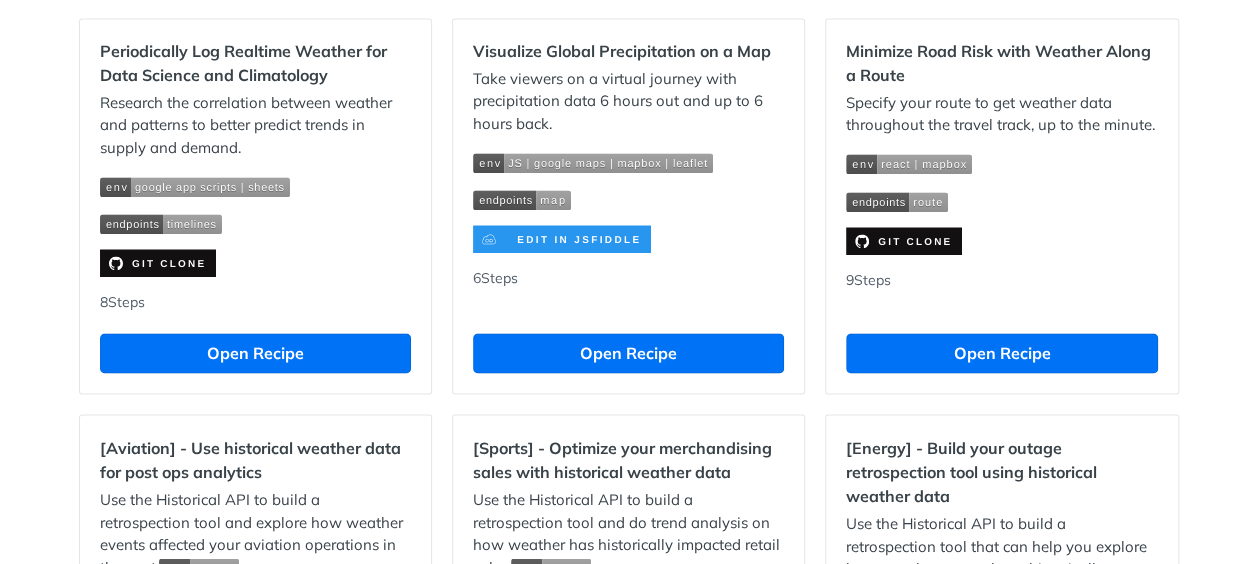 click at bounding box center (562, 239) 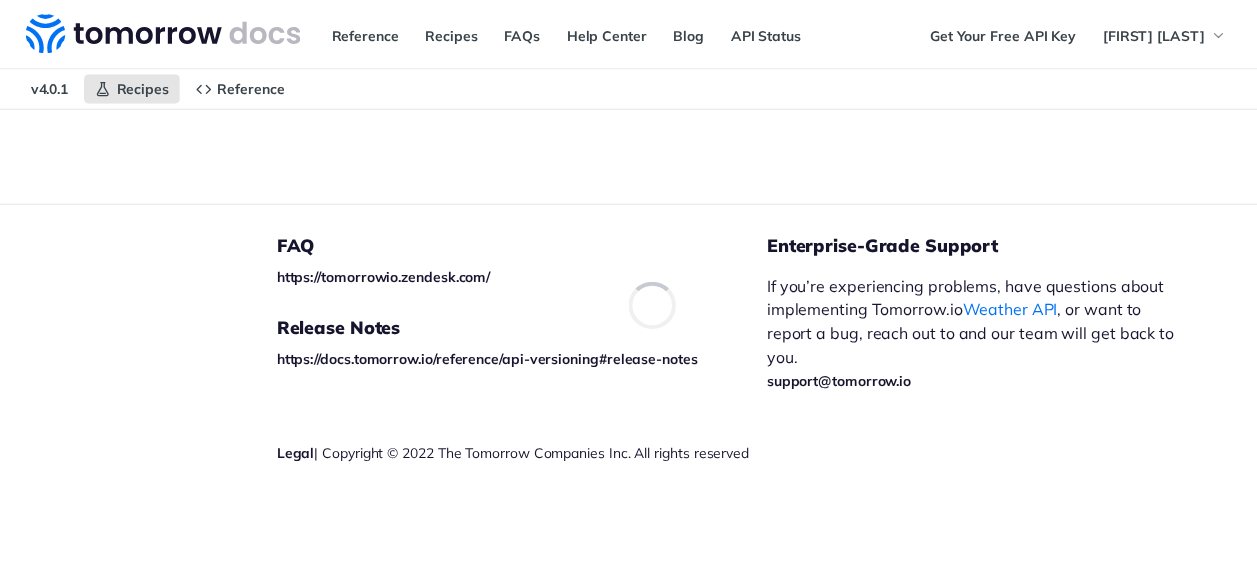 scroll, scrollTop: 0, scrollLeft: 0, axis: both 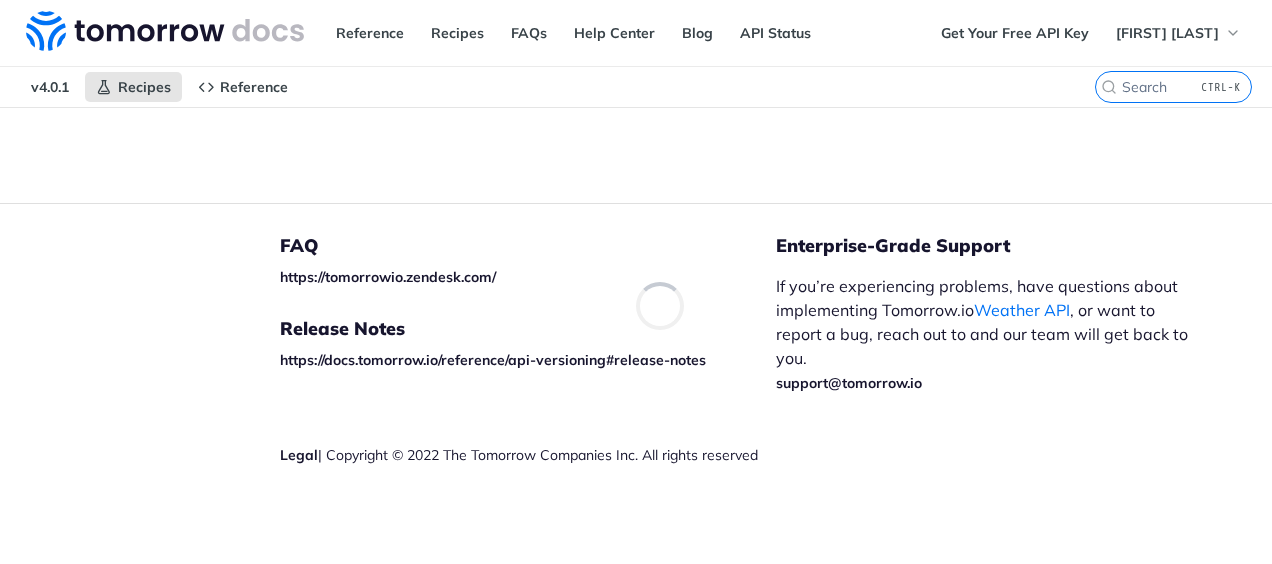 drag, startPoint x: 0, startPoint y: 0, endPoint x: 409, endPoint y: 167, distance: 441.7805 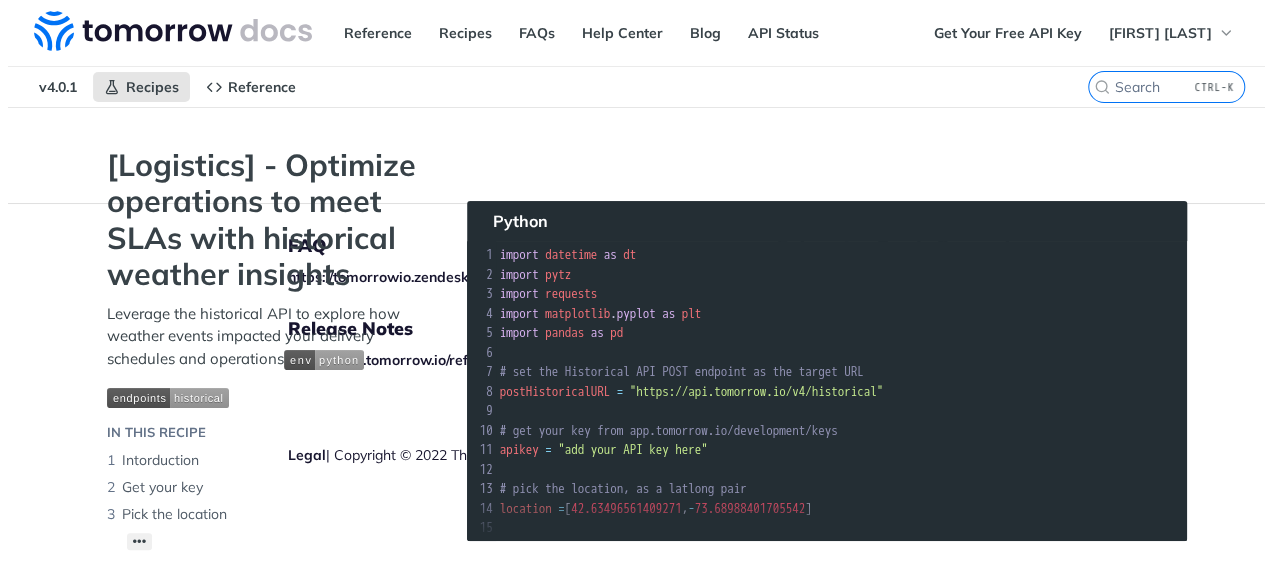 scroll, scrollTop: 1498, scrollLeft: 0, axis: vertical 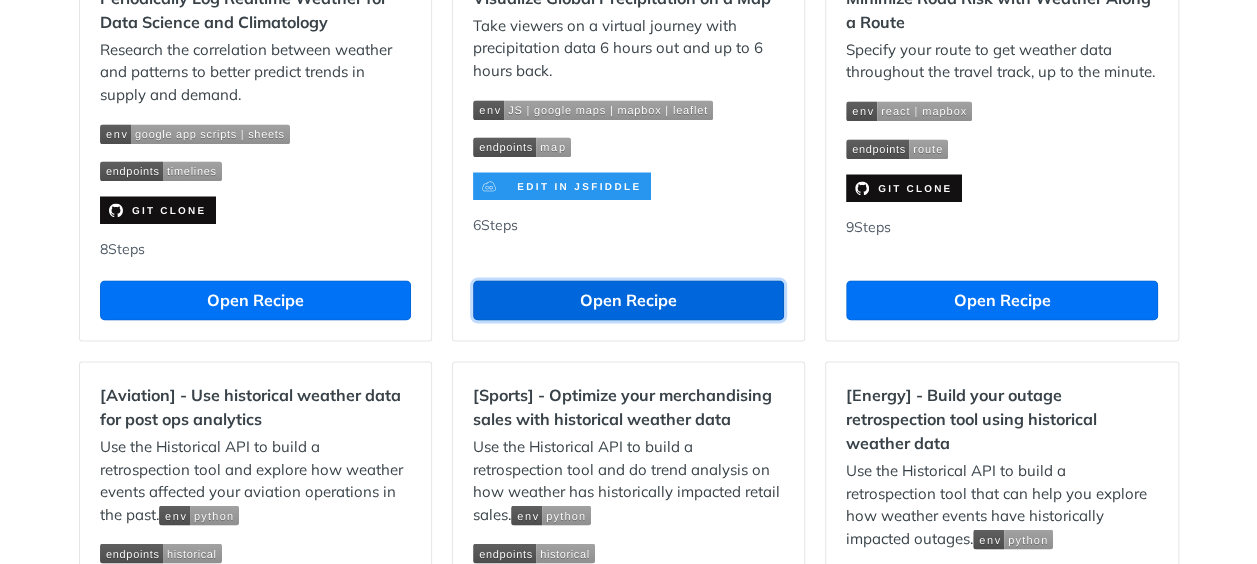 click on "Open Recipe" at bounding box center [628, 300] 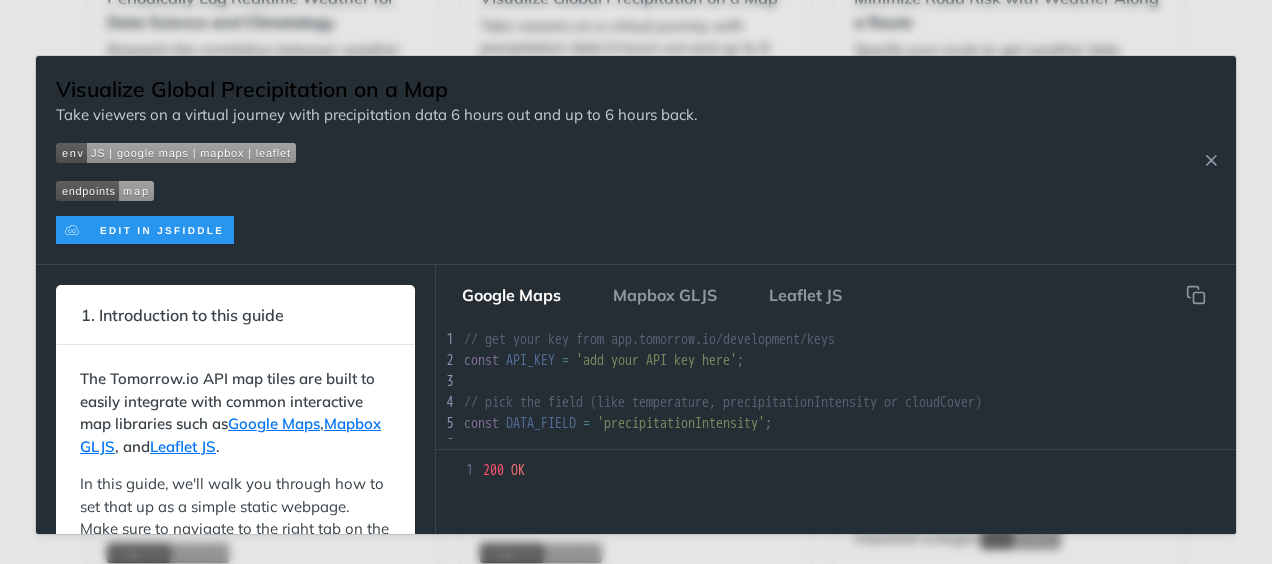 click on "Google Maps Mapbox GLJS Leaflet JS" at bounding box center [836, 295] 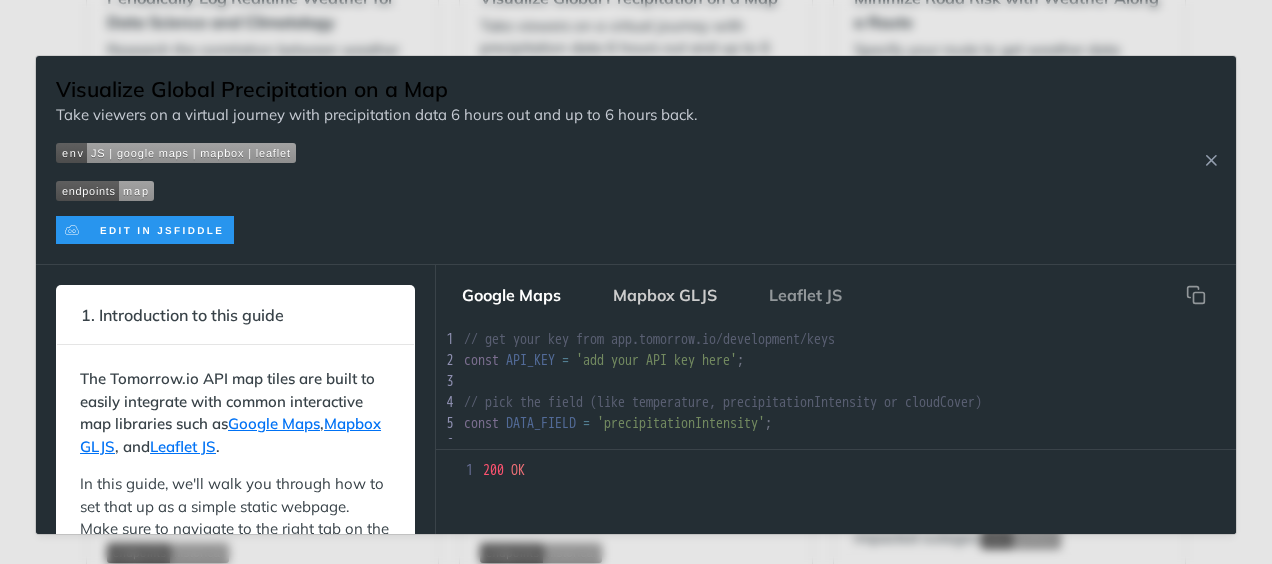 click on "Mapbox GLJS" at bounding box center [665, 295] 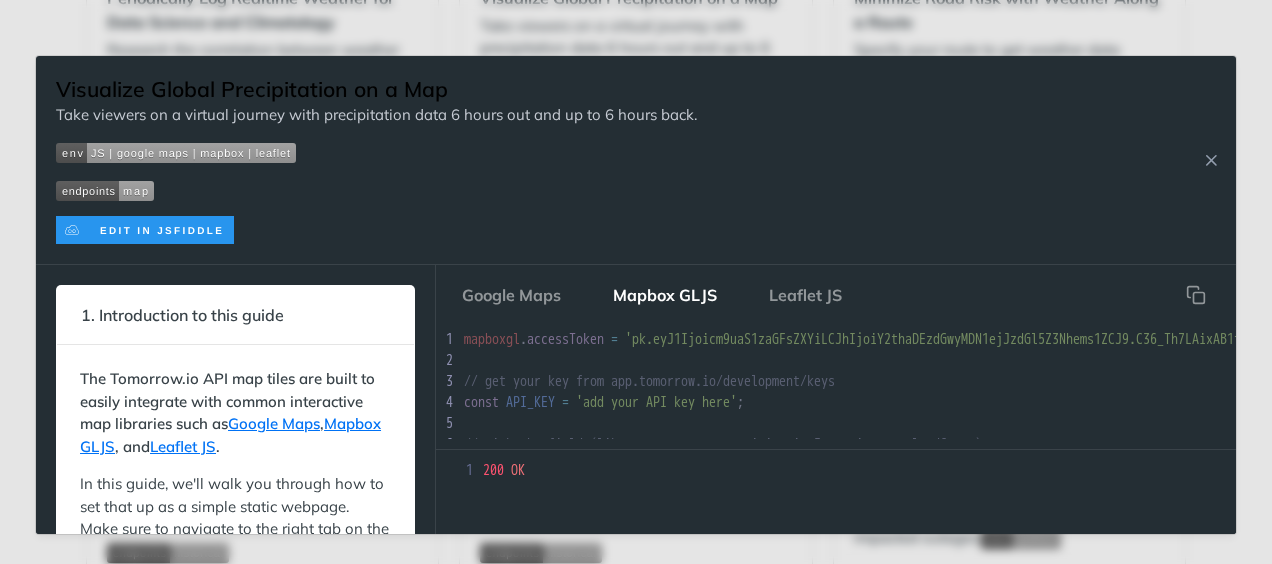 drag, startPoint x: 456, startPoint y: 337, endPoint x: 518, endPoint y: 349, distance: 63.15061 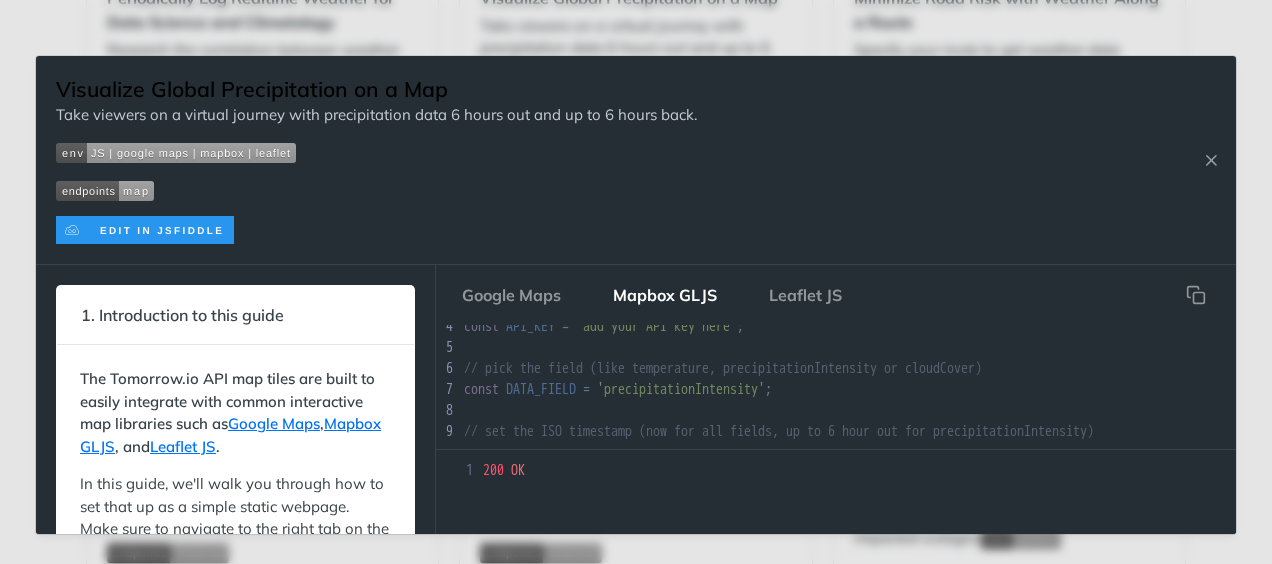 scroll, scrollTop: 100, scrollLeft: 0, axis: vertical 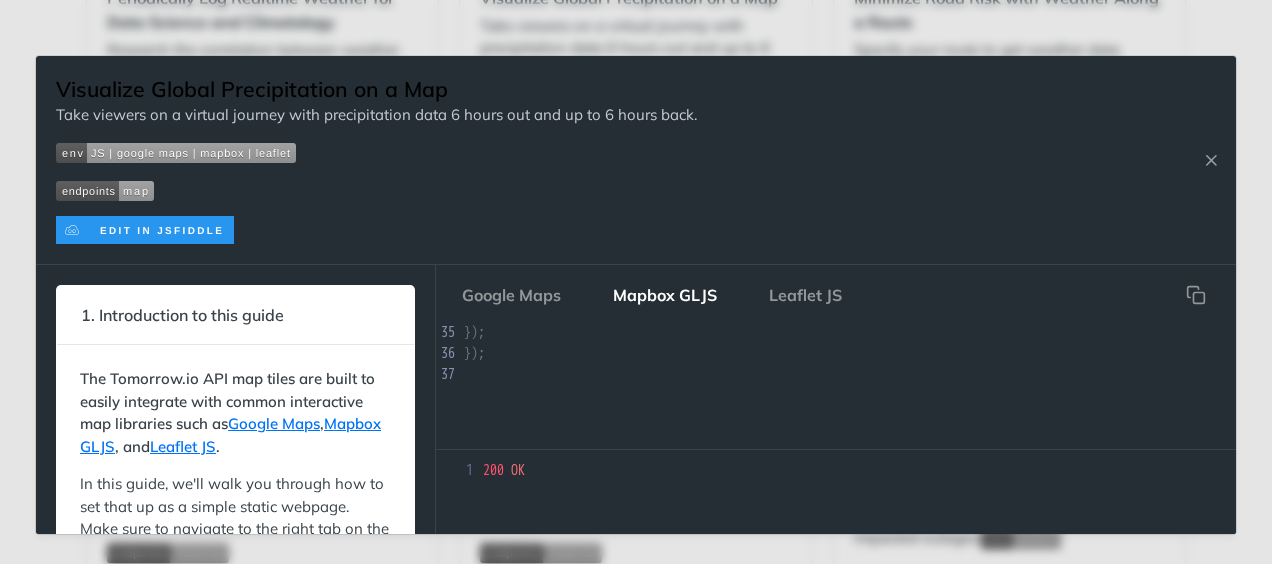 click on "Google Maps Mapbox GLJS Leaflet JS" at bounding box center (836, 295) 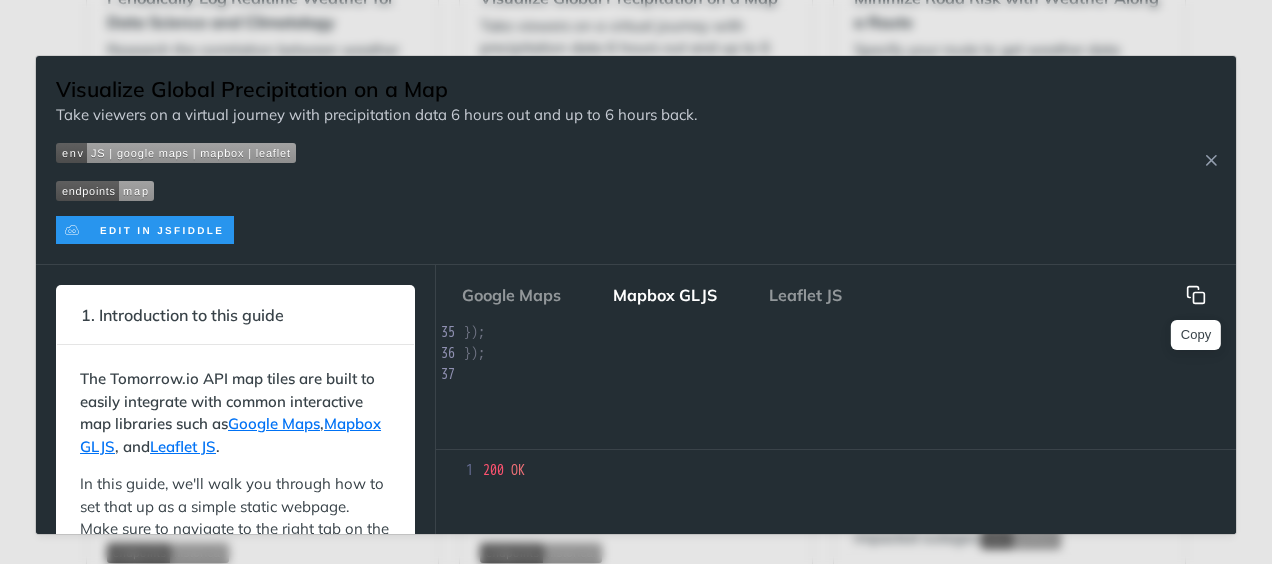 click 